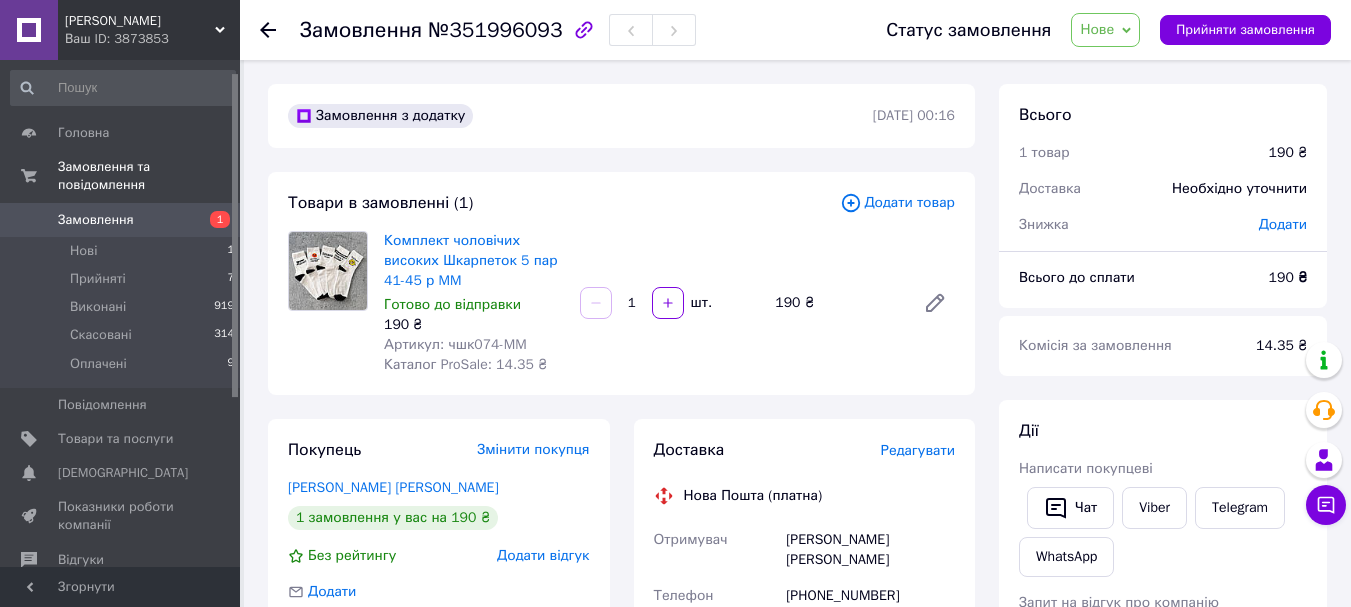 scroll, scrollTop: 0, scrollLeft: 0, axis: both 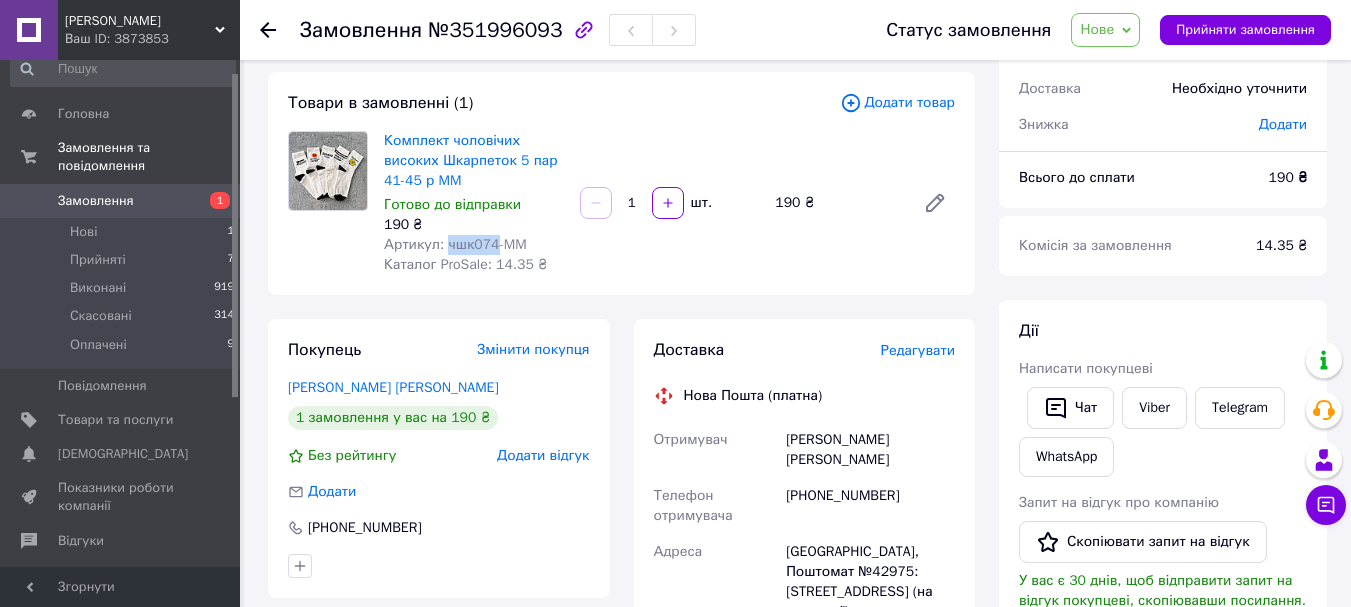 drag, startPoint x: 489, startPoint y: 245, endPoint x: 446, endPoint y: 246, distance: 43.011627 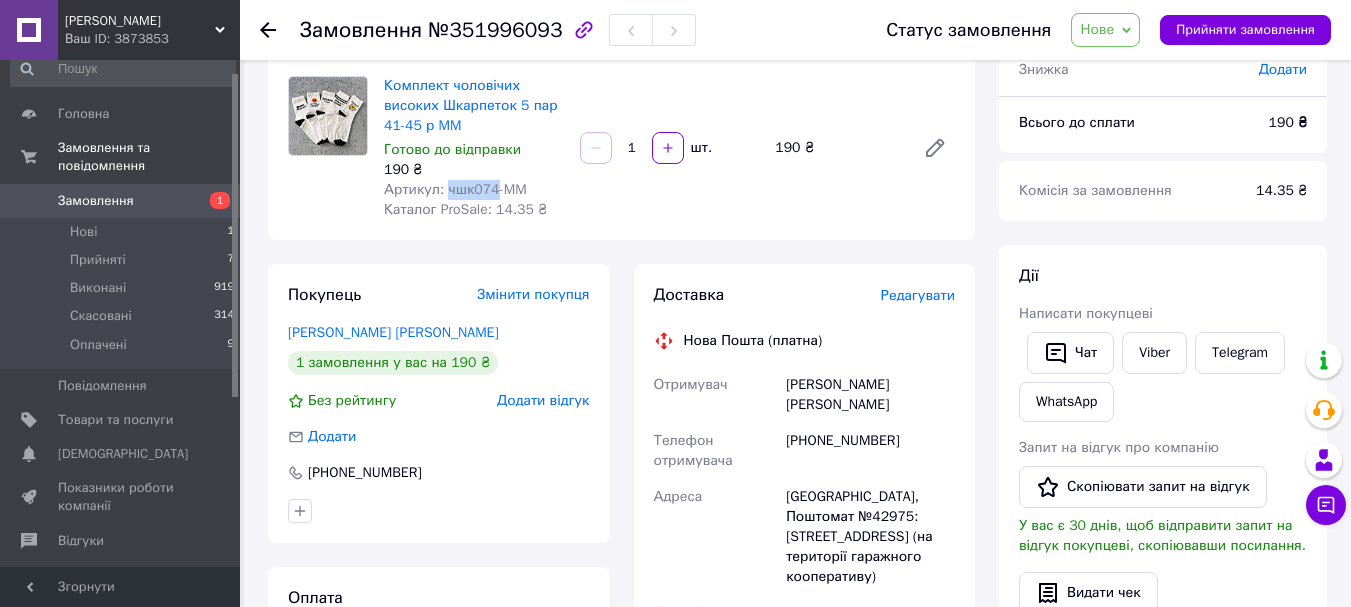 scroll, scrollTop: 200, scrollLeft: 0, axis: vertical 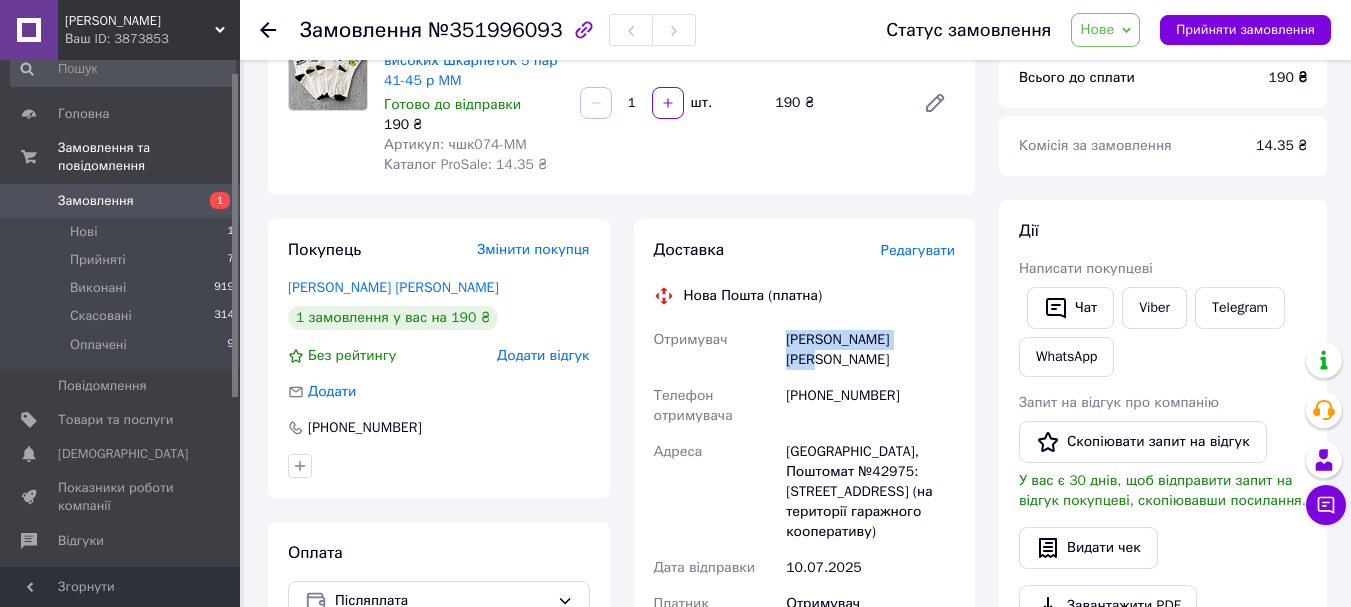 drag, startPoint x: 941, startPoint y: 343, endPoint x: 743, endPoint y: 348, distance: 198.06313 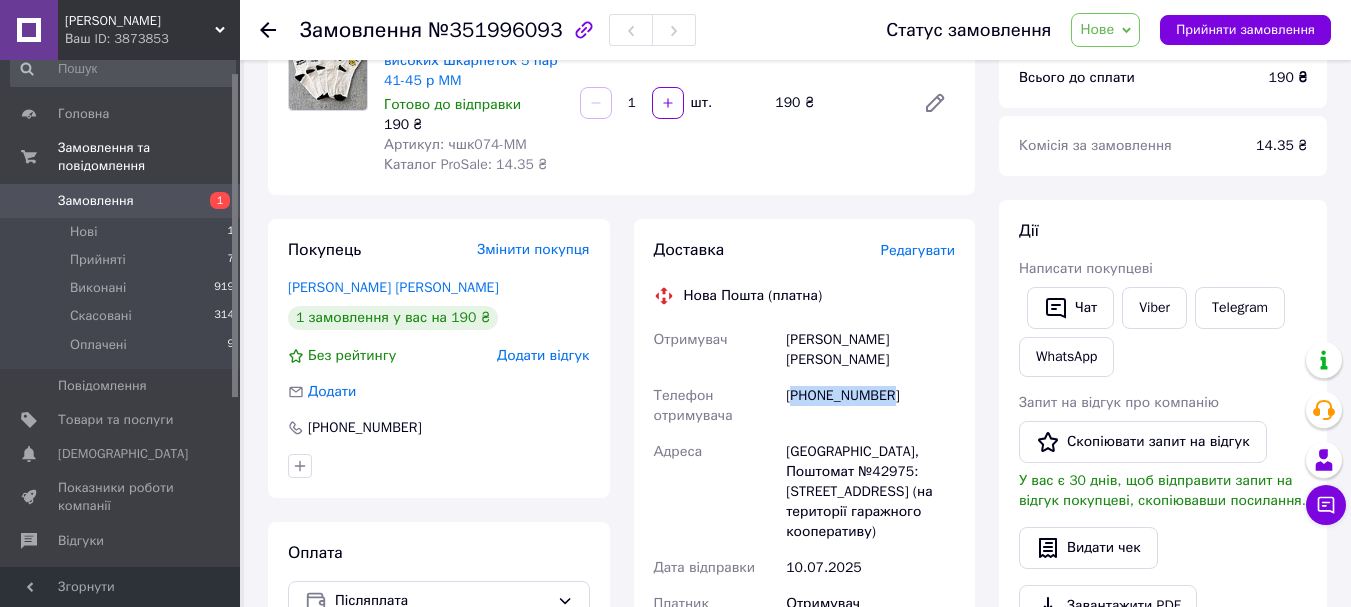 drag, startPoint x: 894, startPoint y: 380, endPoint x: 798, endPoint y: 377, distance: 96.04687 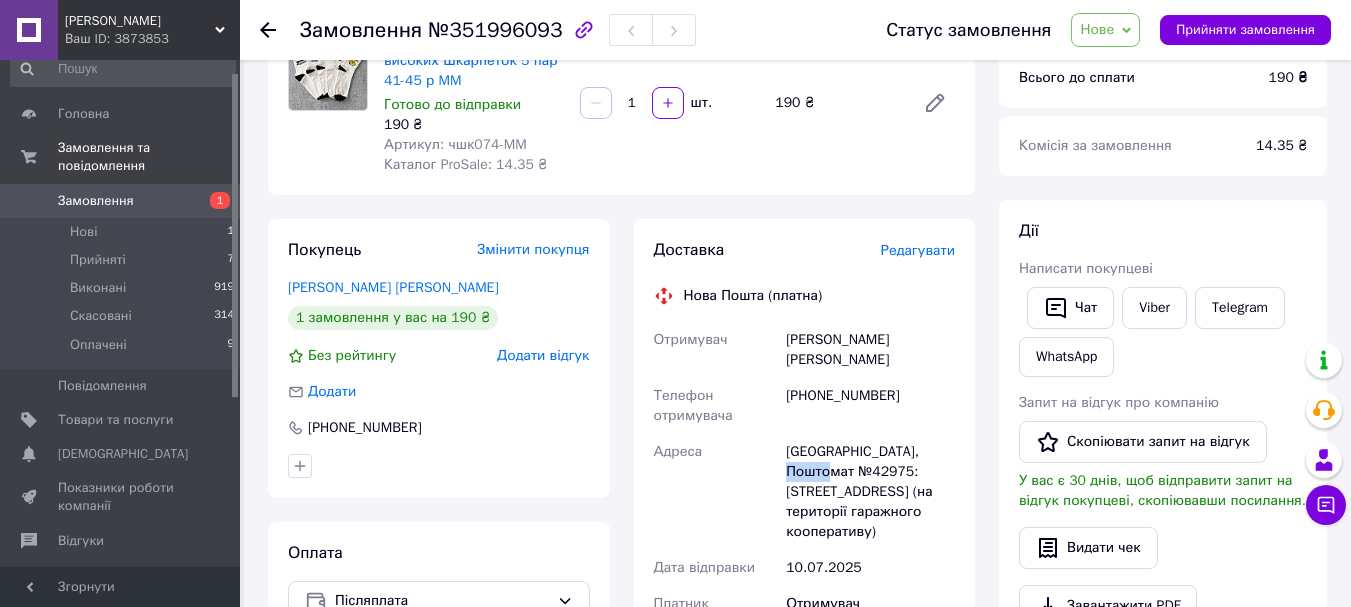 drag, startPoint x: 839, startPoint y: 455, endPoint x: 803, endPoint y: 458, distance: 36.124783 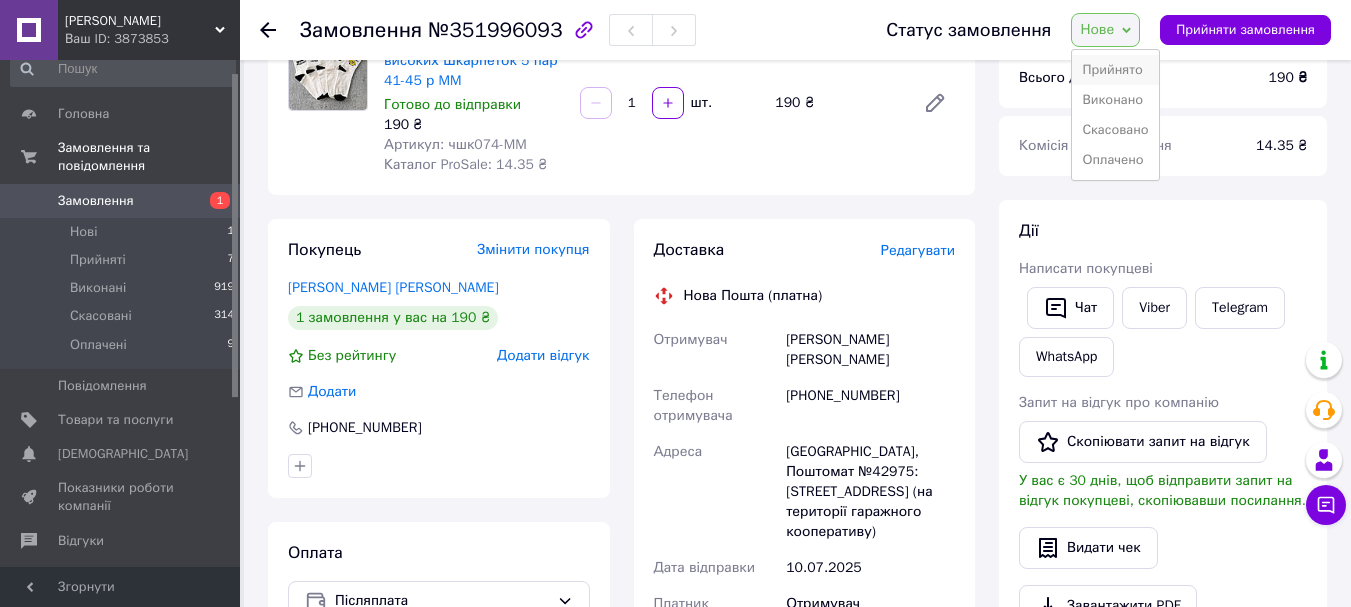 click on "Прийнято" at bounding box center [1115, 70] 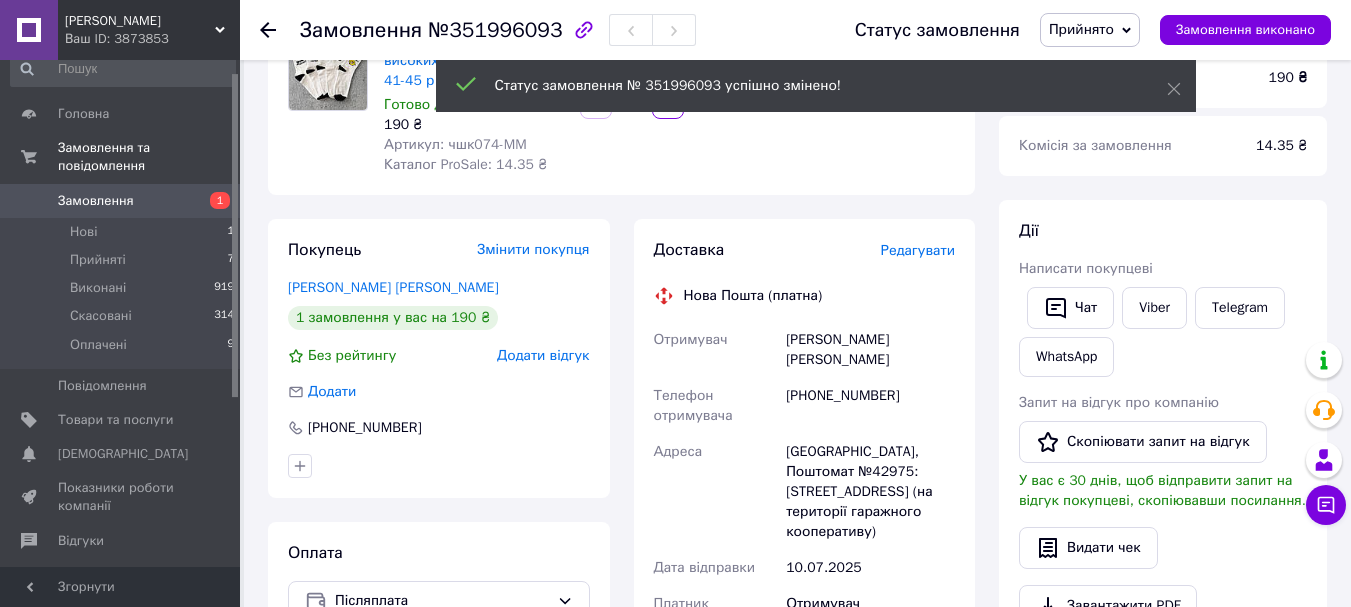 click on "Замовлення 1" at bounding box center [123, 201] 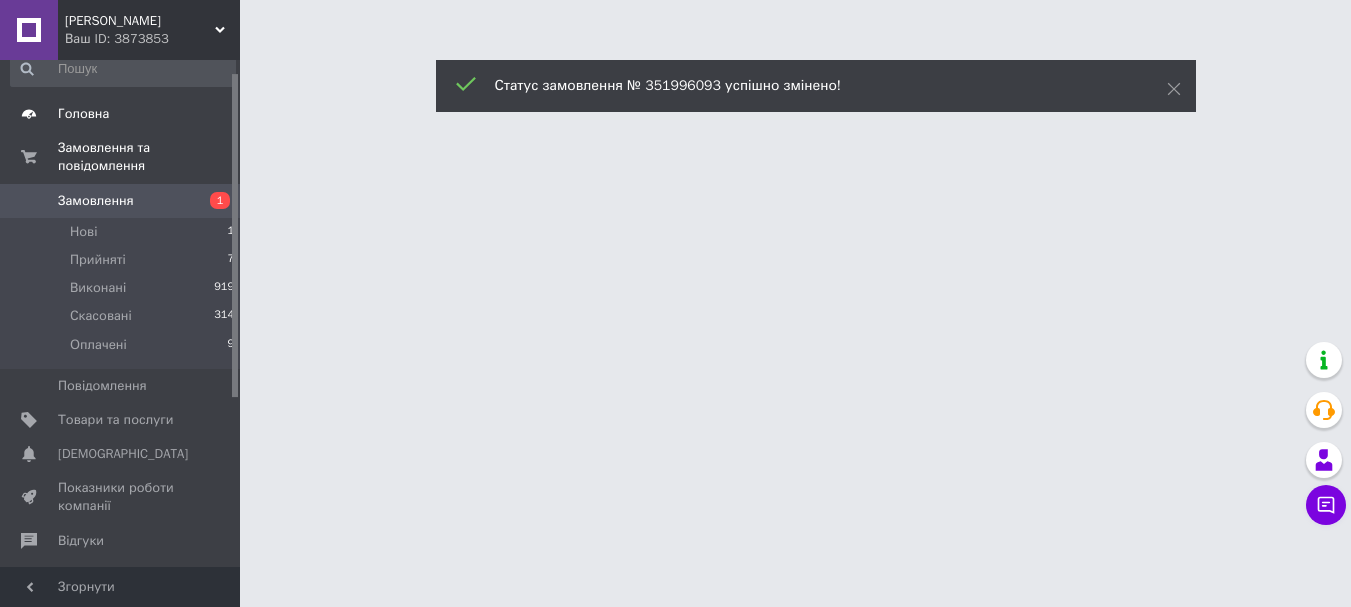 scroll, scrollTop: 0, scrollLeft: 0, axis: both 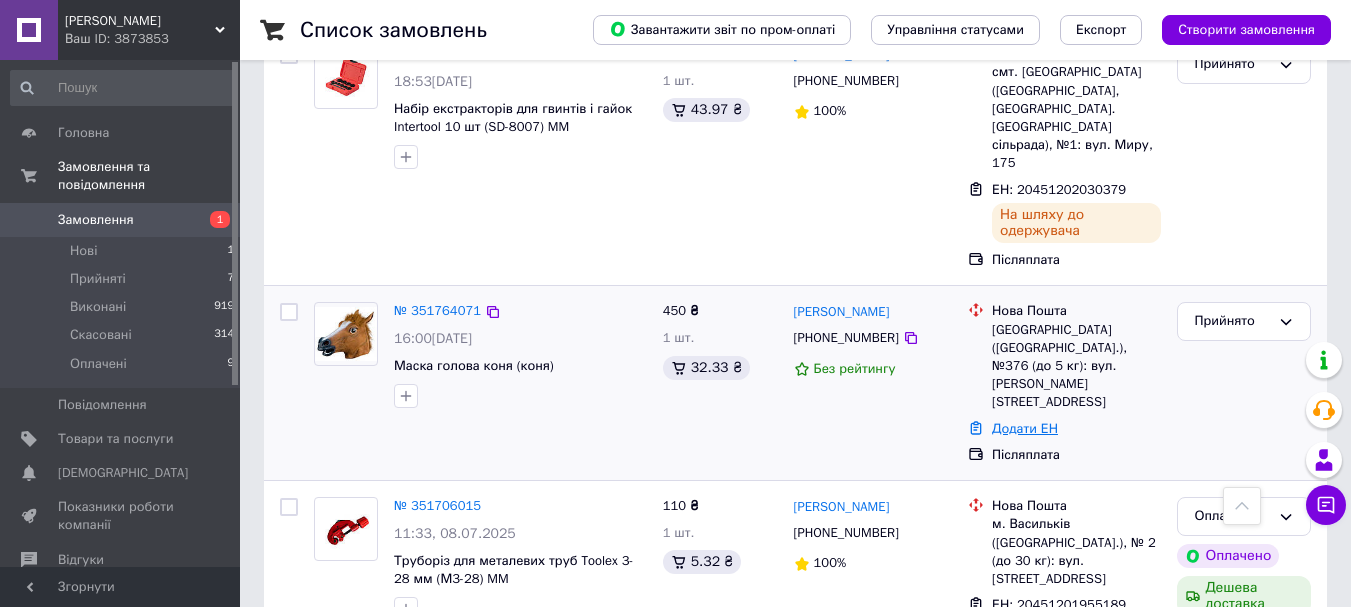 click on "Додати ЕН" at bounding box center [1025, 428] 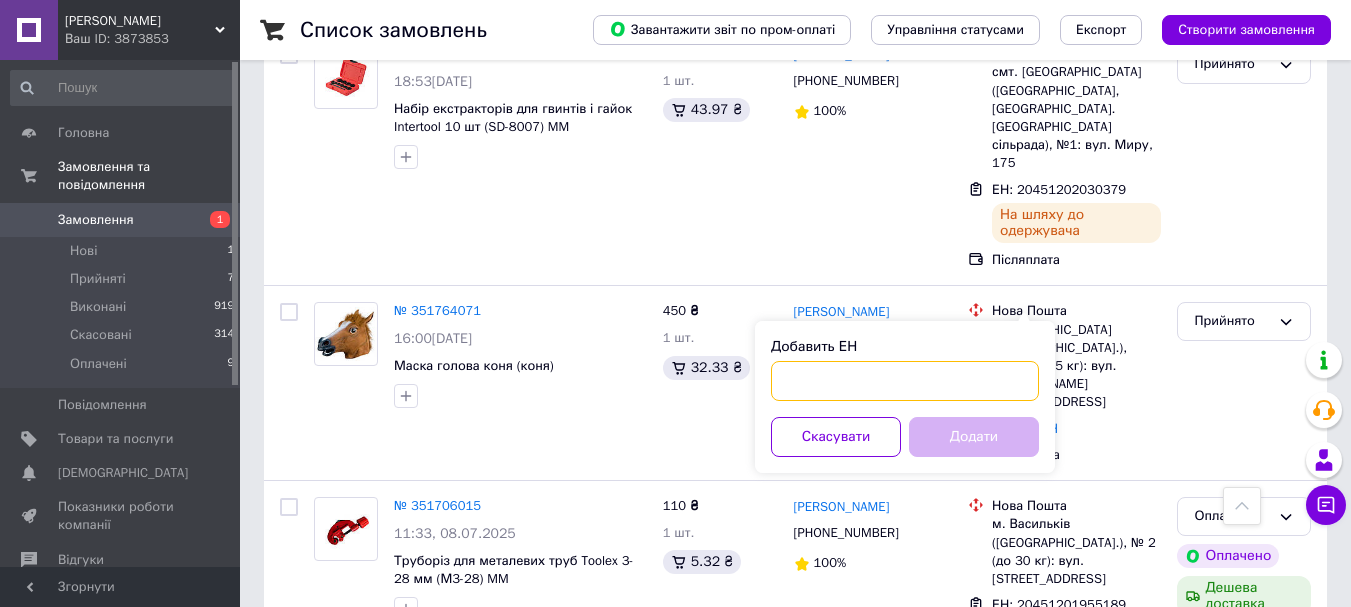click on "Добавить ЕН" at bounding box center (905, 381) 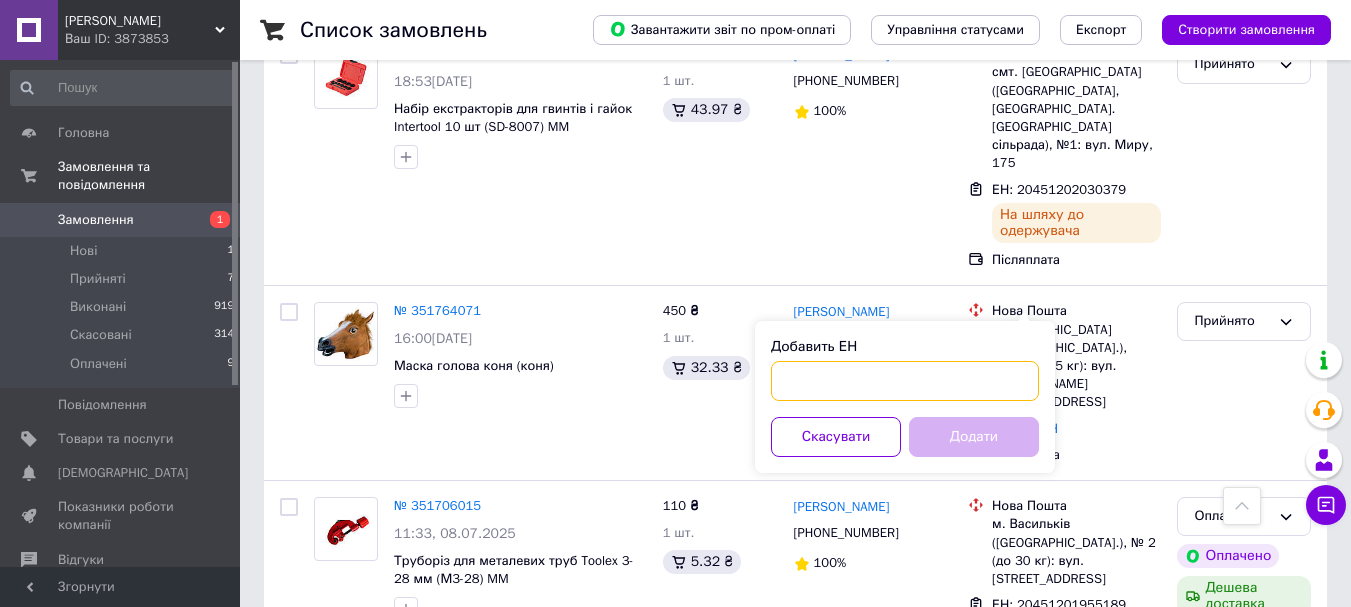 paste on "20451202317104" 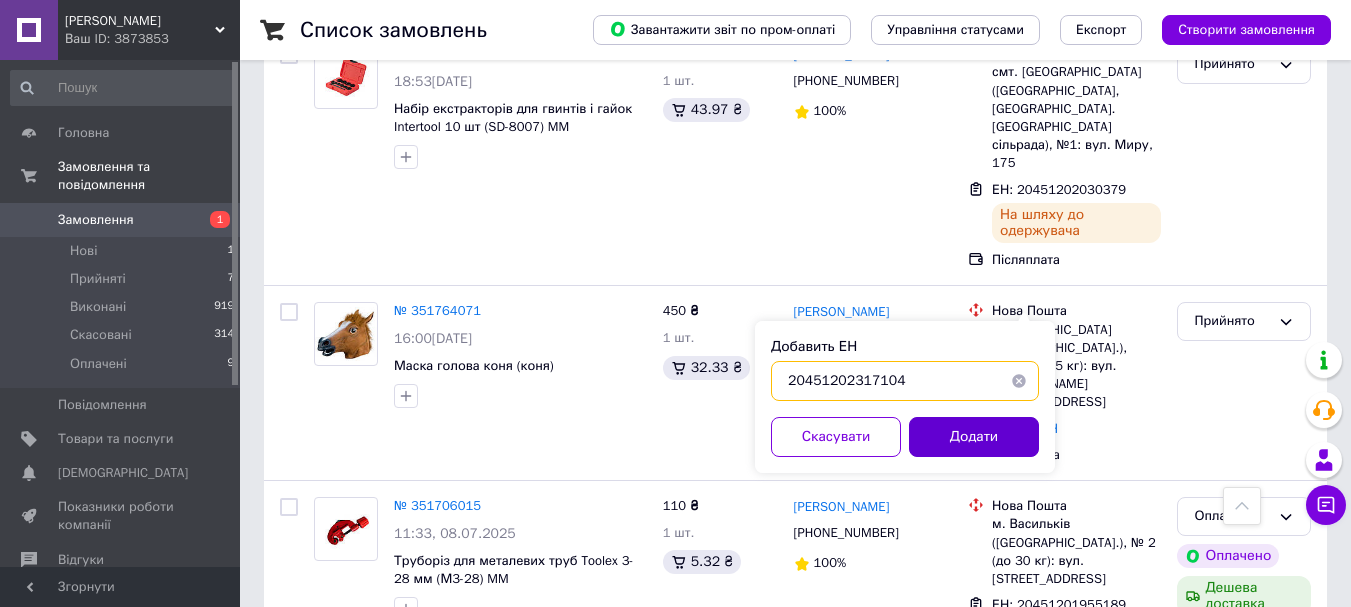 type on "20451202317104" 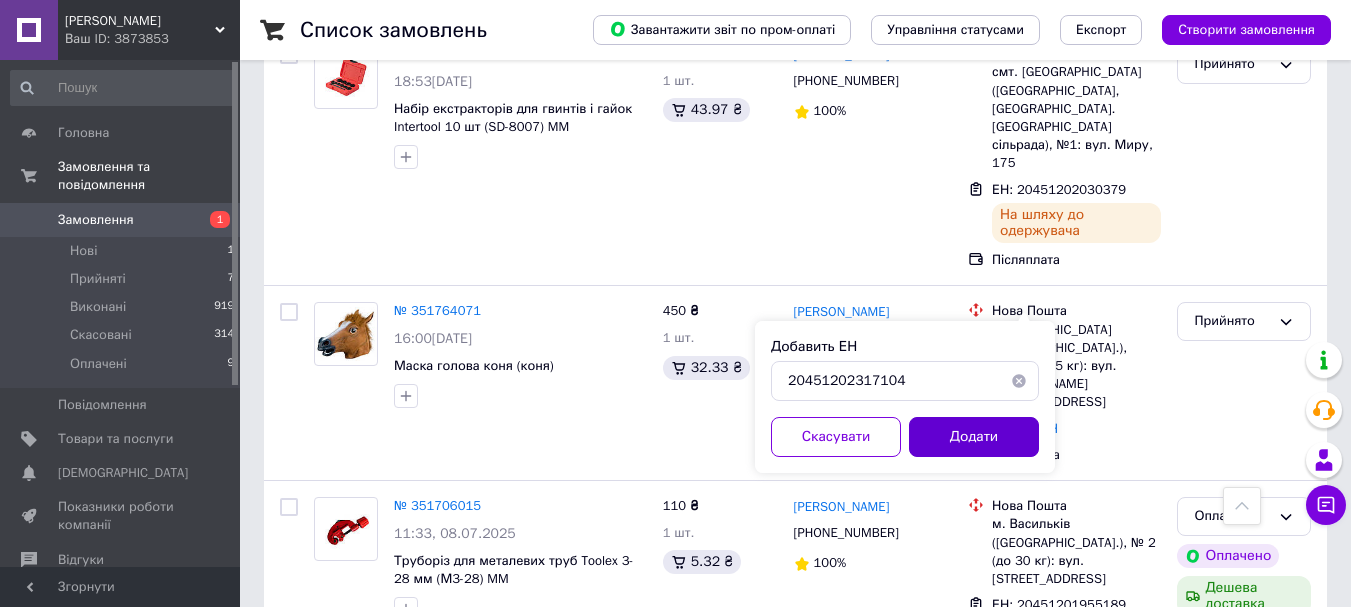 click on "Додати" at bounding box center (974, 437) 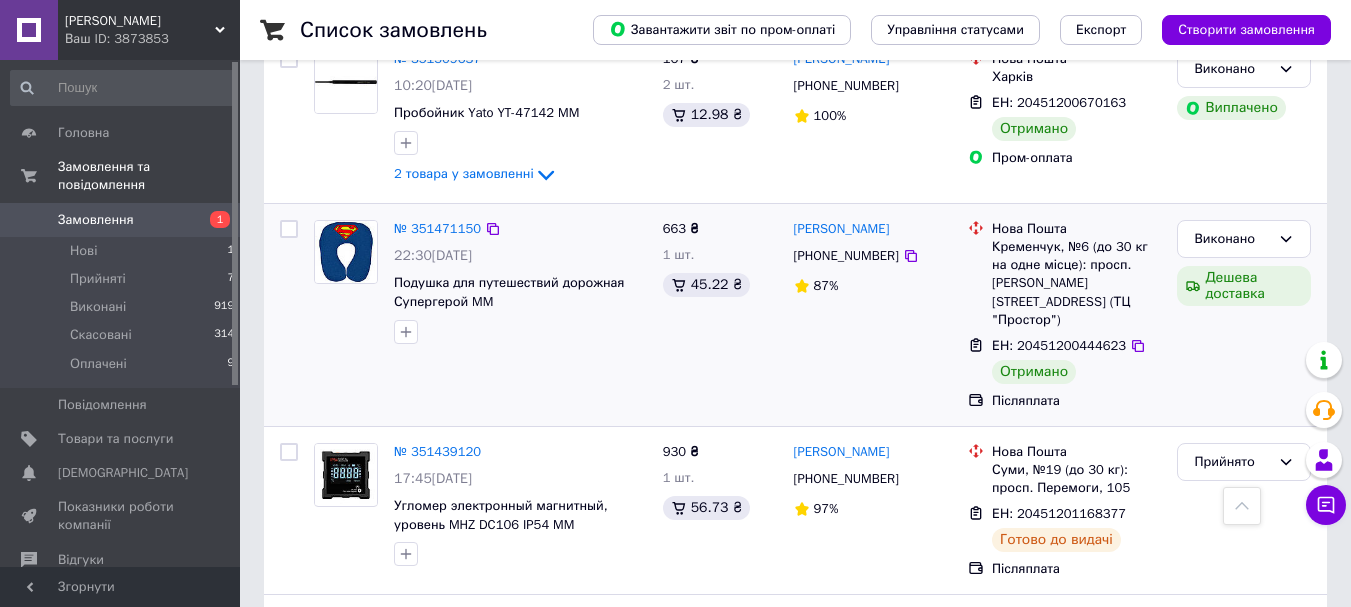 scroll, scrollTop: 3622, scrollLeft: 0, axis: vertical 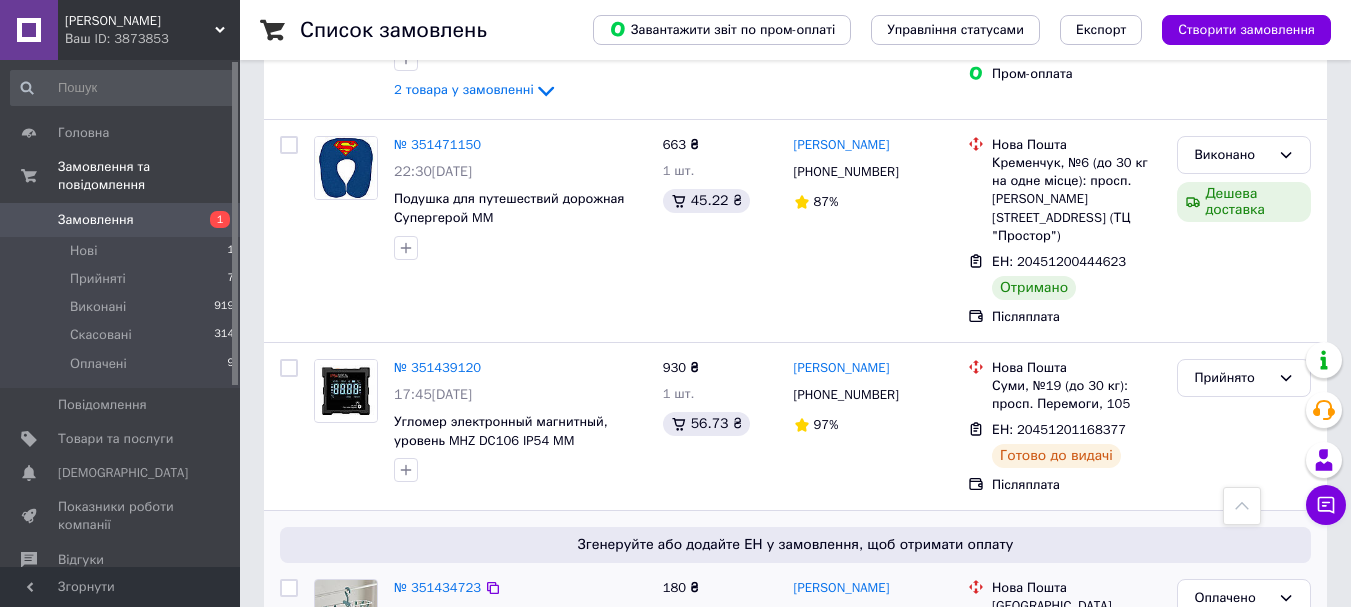 click on "Додати ЕН" at bounding box center (1025, 741) 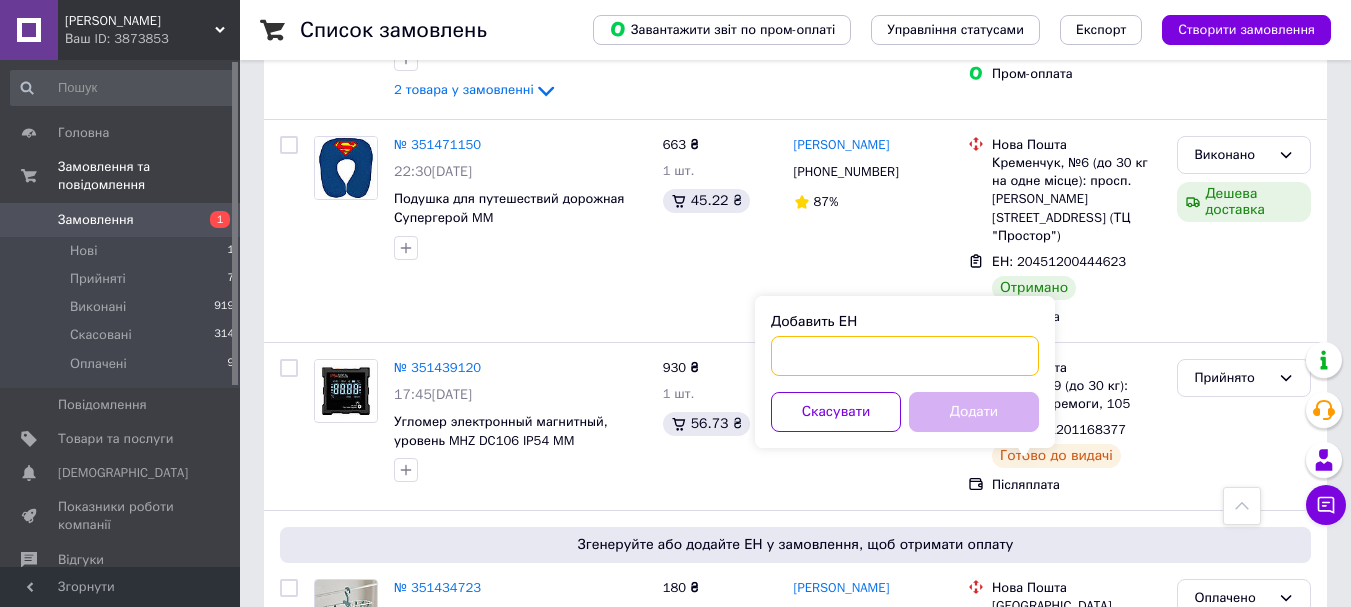 click on "Добавить ЕН" at bounding box center (905, 356) 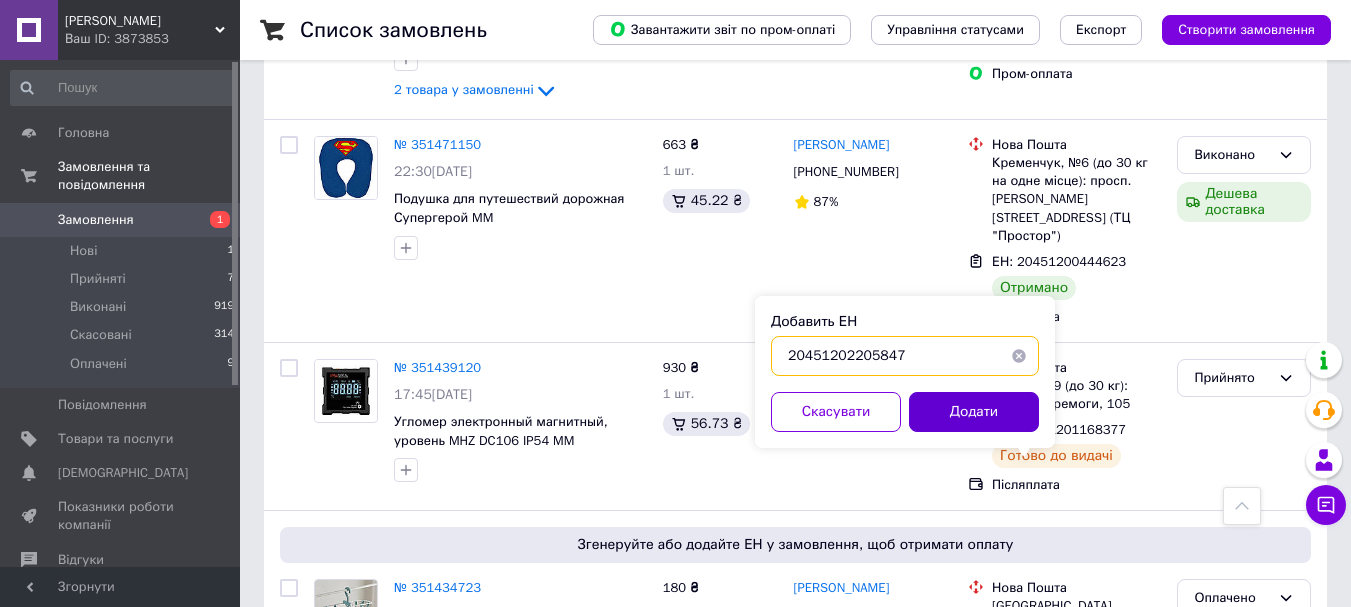 type on "20451202205847" 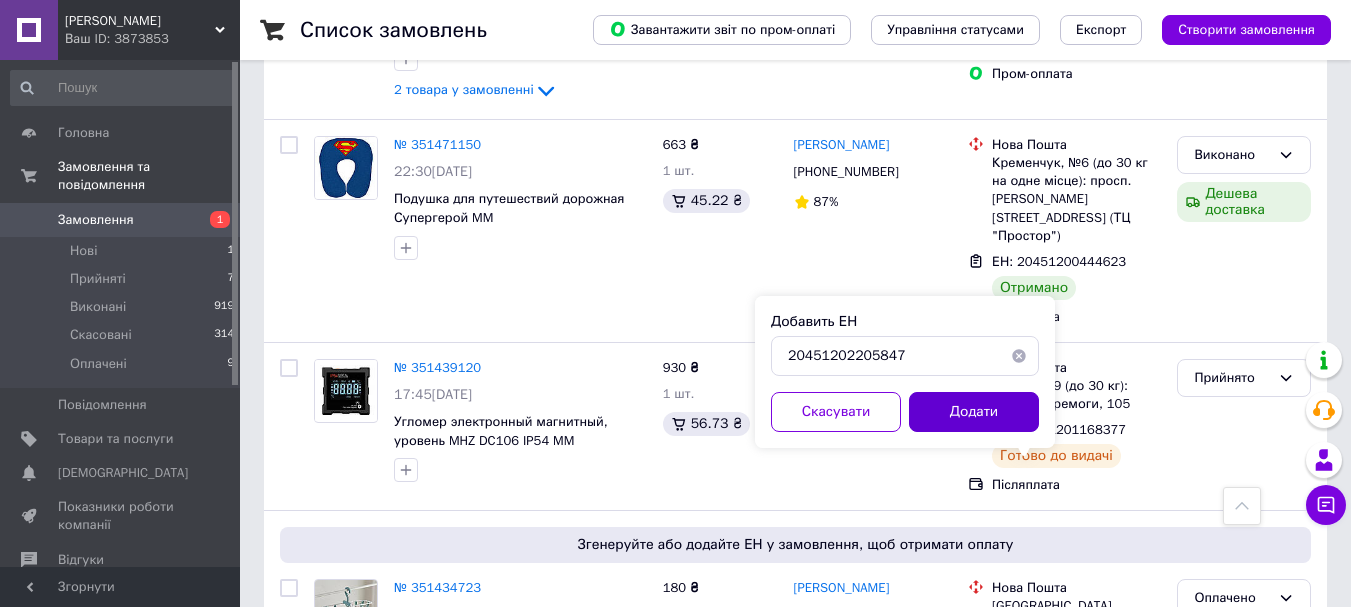 click on "Додати" at bounding box center (974, 412) 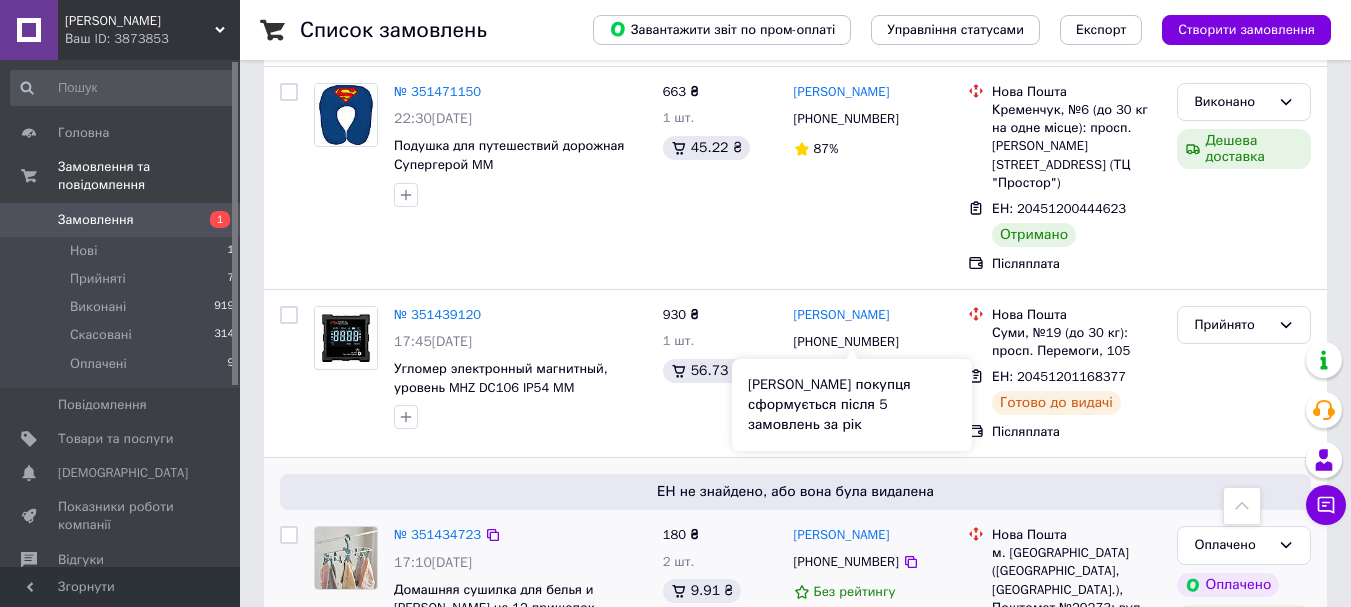 scroll, scrollTop: 3682, scrollLeft: 0, axis: vertical 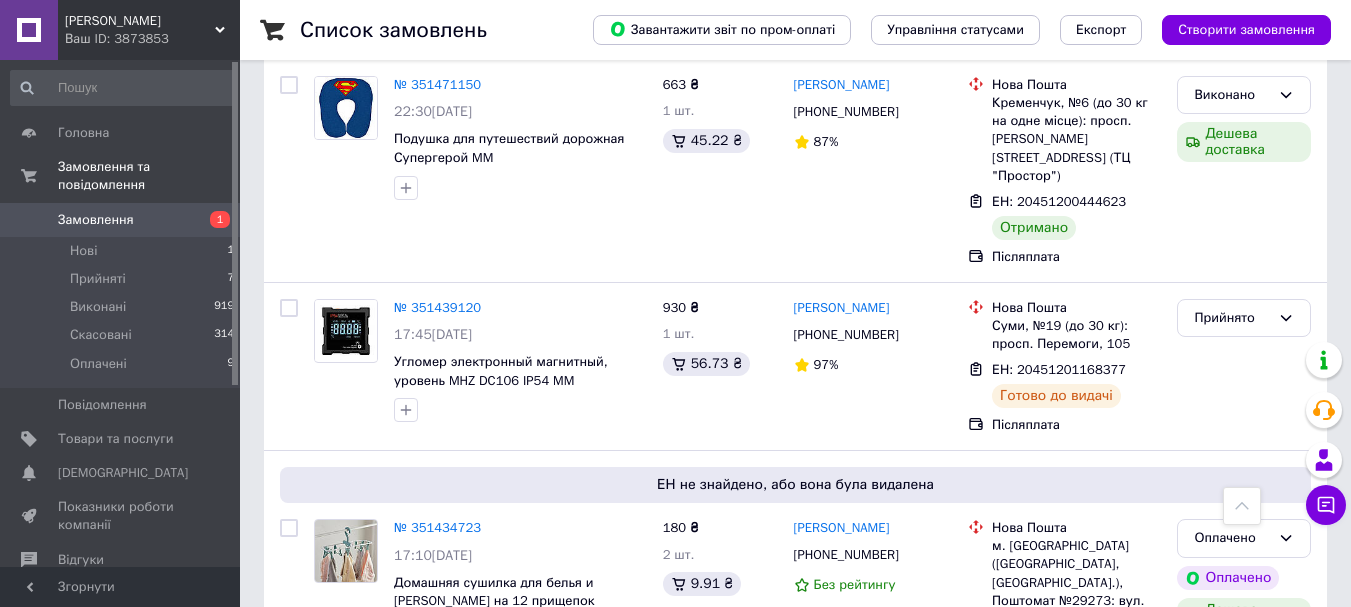 click on "2" at bounding box center (327, 838) 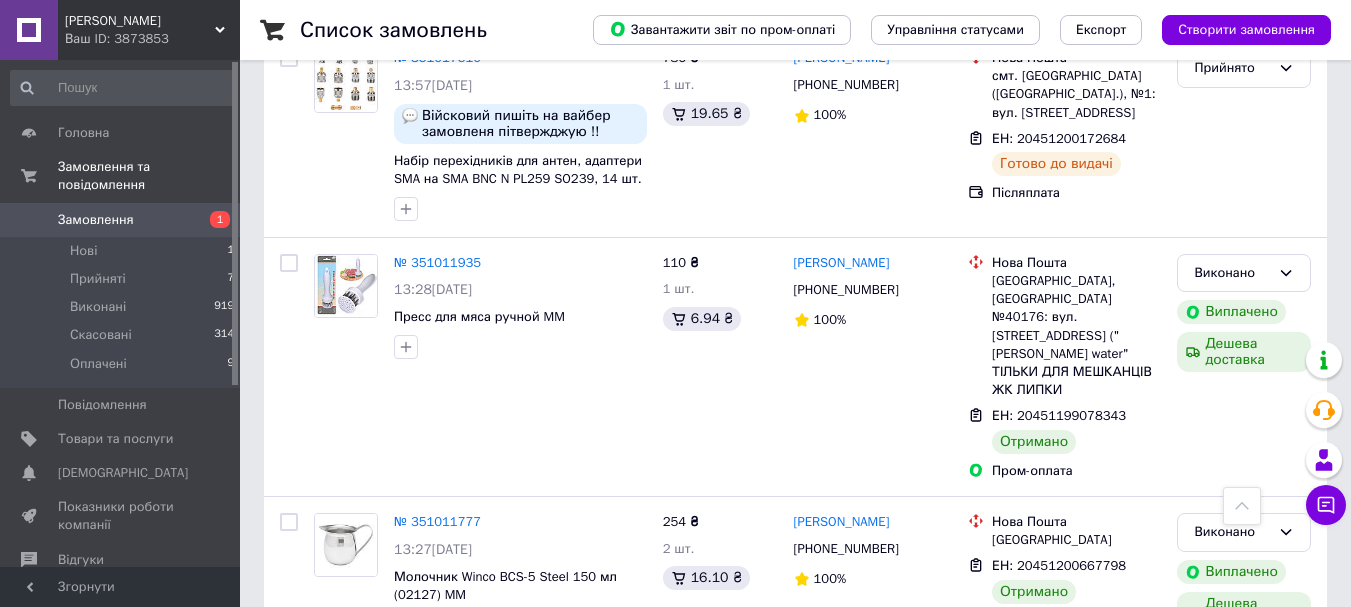 scroll, scrollTop: 2700, scrollLeft: 0, axis: vertical 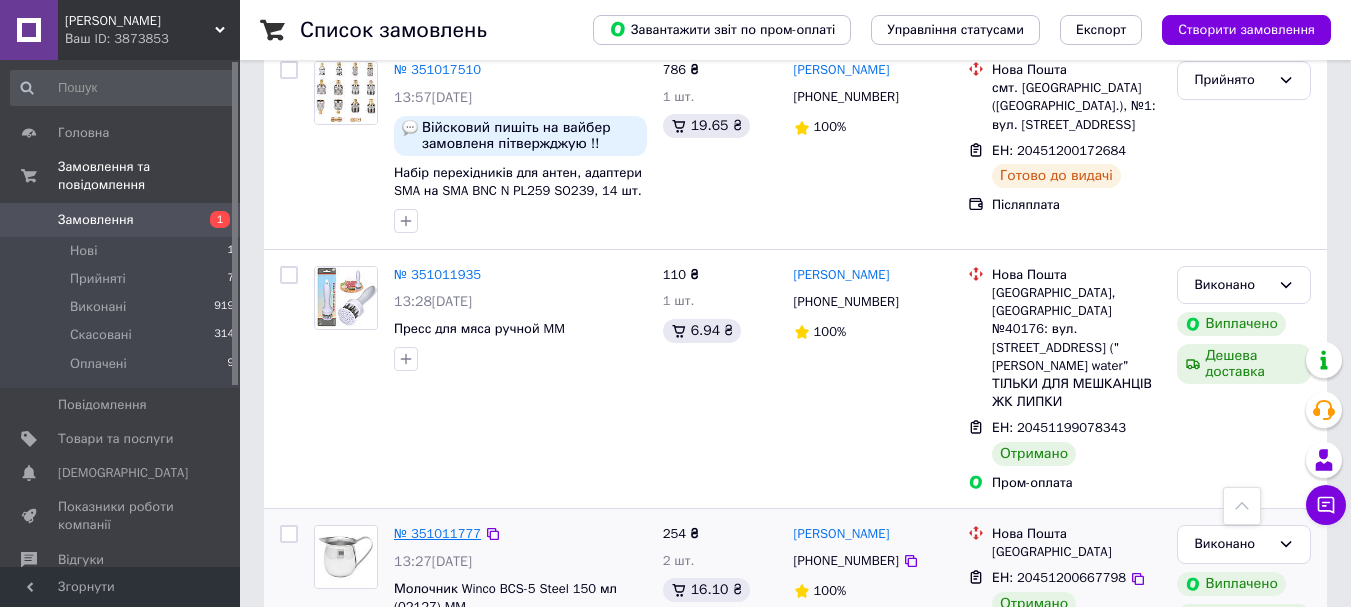 click on "№ 351011777" at bounding box center [437, 533] 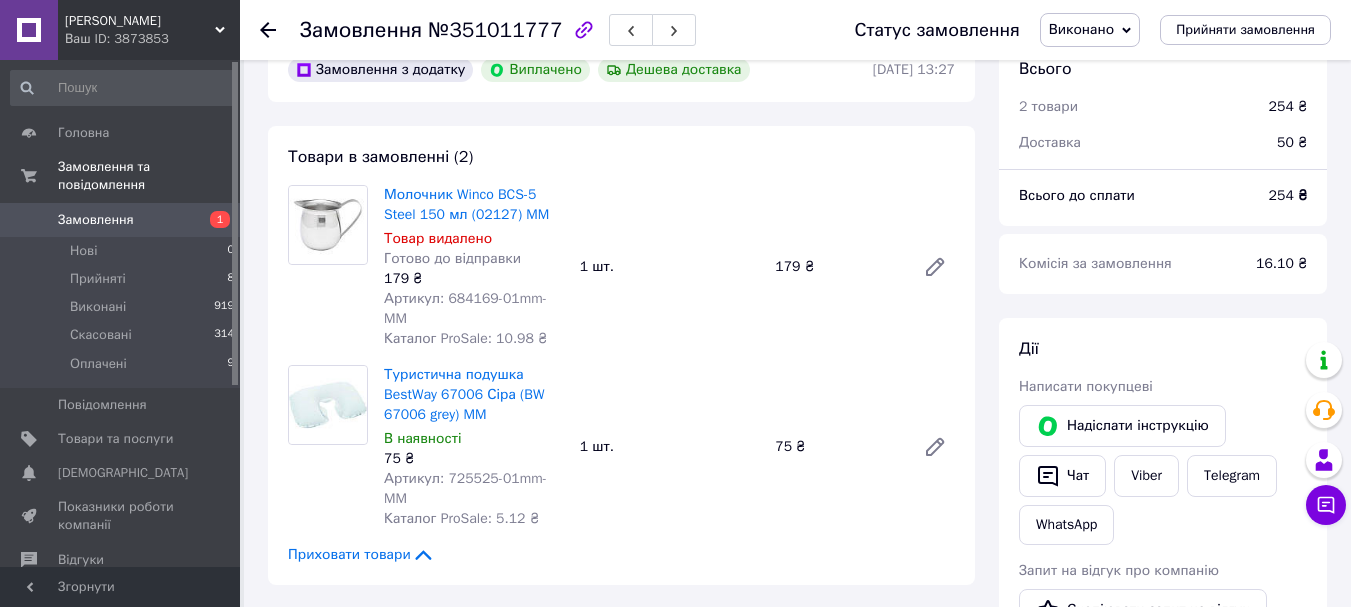 scroll, scrollTop: 0, scrollLeft: 0, axis: both 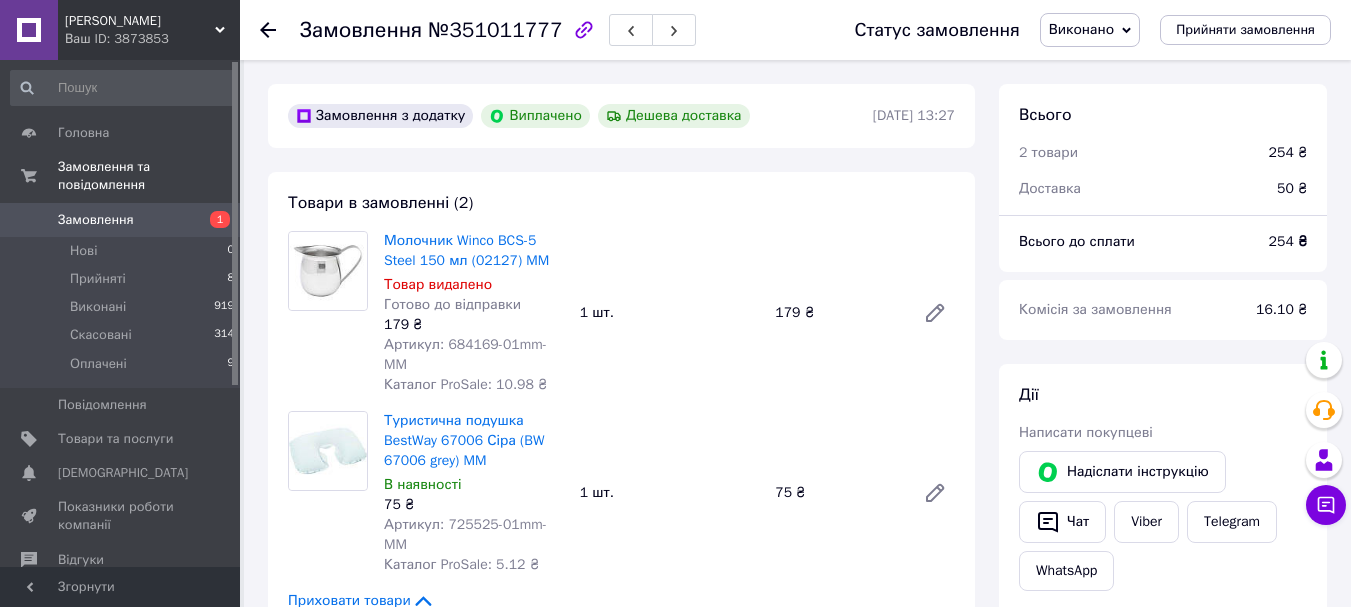 click on "Замовлення" at bounding box center (121, 220) 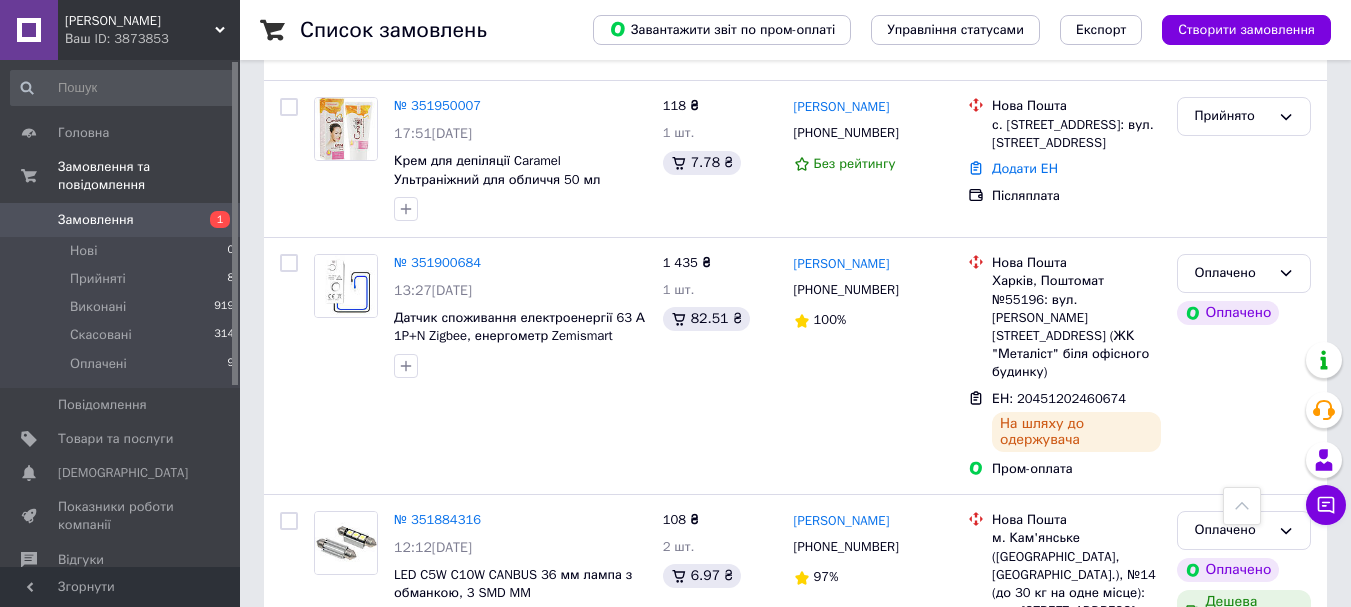 scroll, scrollTop: 300, scrollLeft: 0, axis: vertical 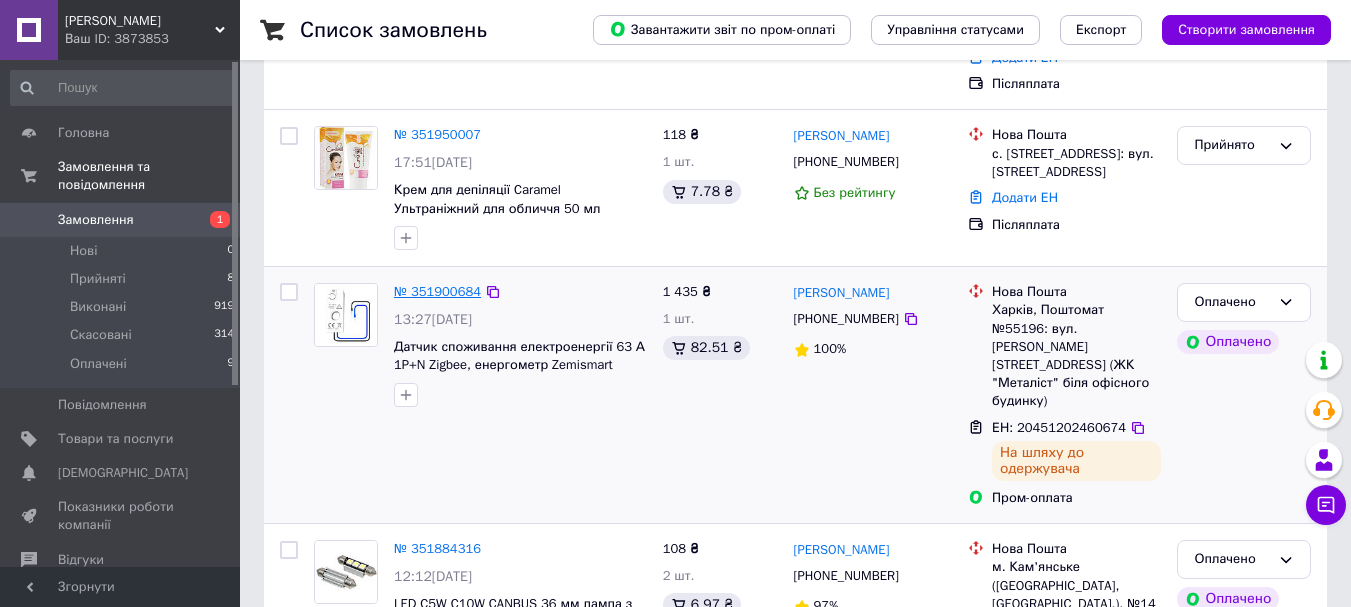 click on "№ 351900684" at bounding box center (437, 291) 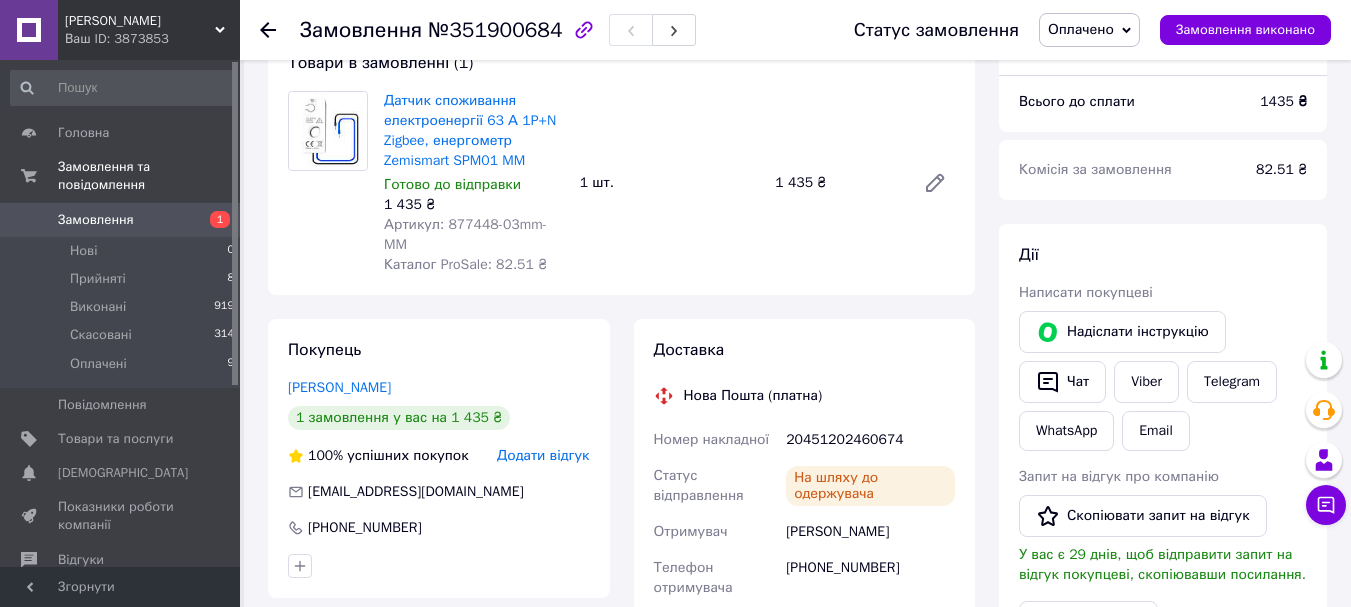 scroll, scrollTop: 89, scrollLeft: 0, axis: vertical 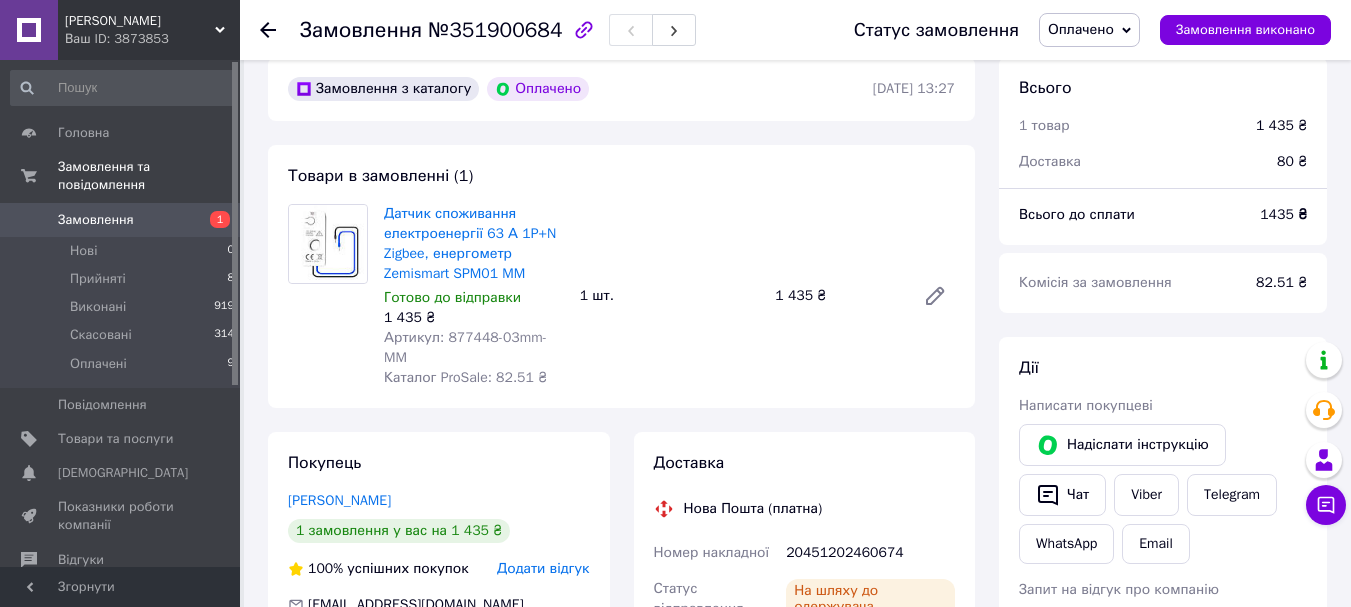 click on "Замовлення" at bounding box center [121, 220] 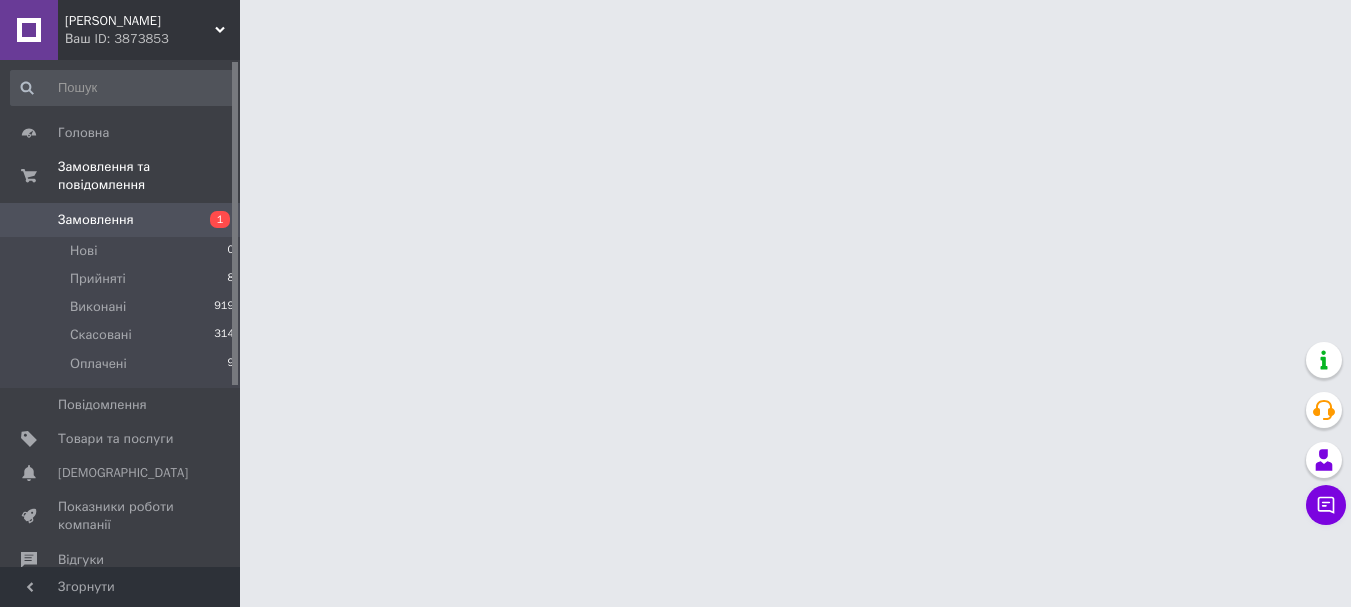 scroll, scrollTop: 0, scrollLeft: 0, axis: both 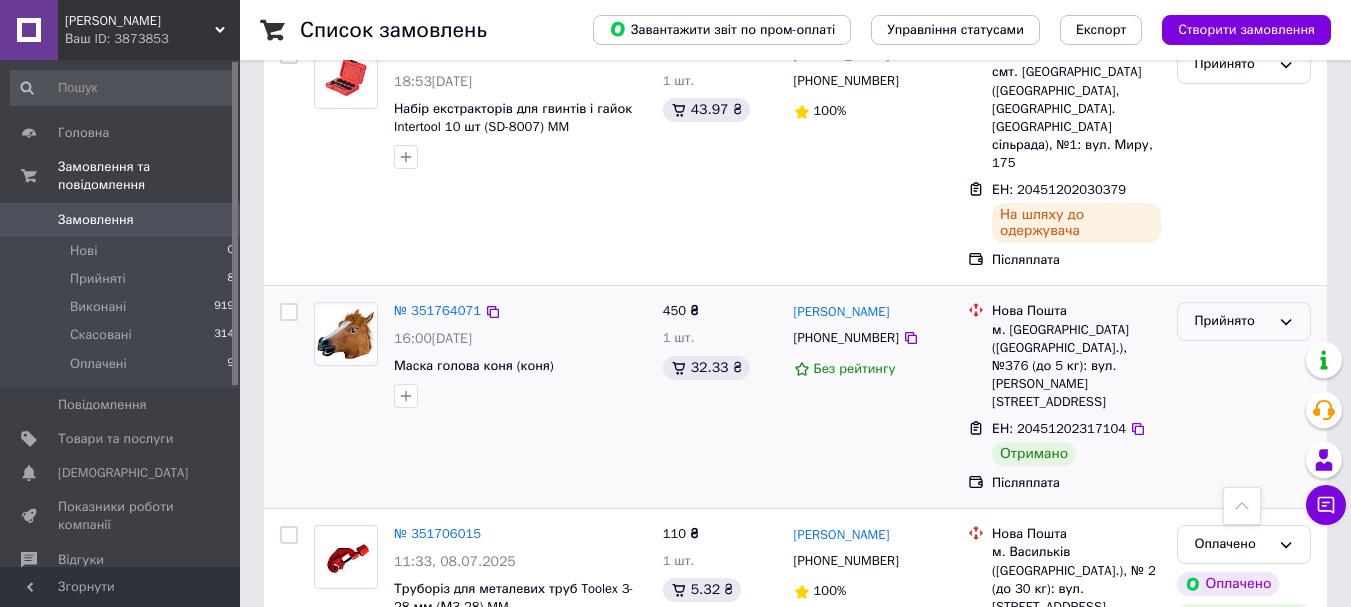 click on "Прийнято" at bounding box center (1232, 321) 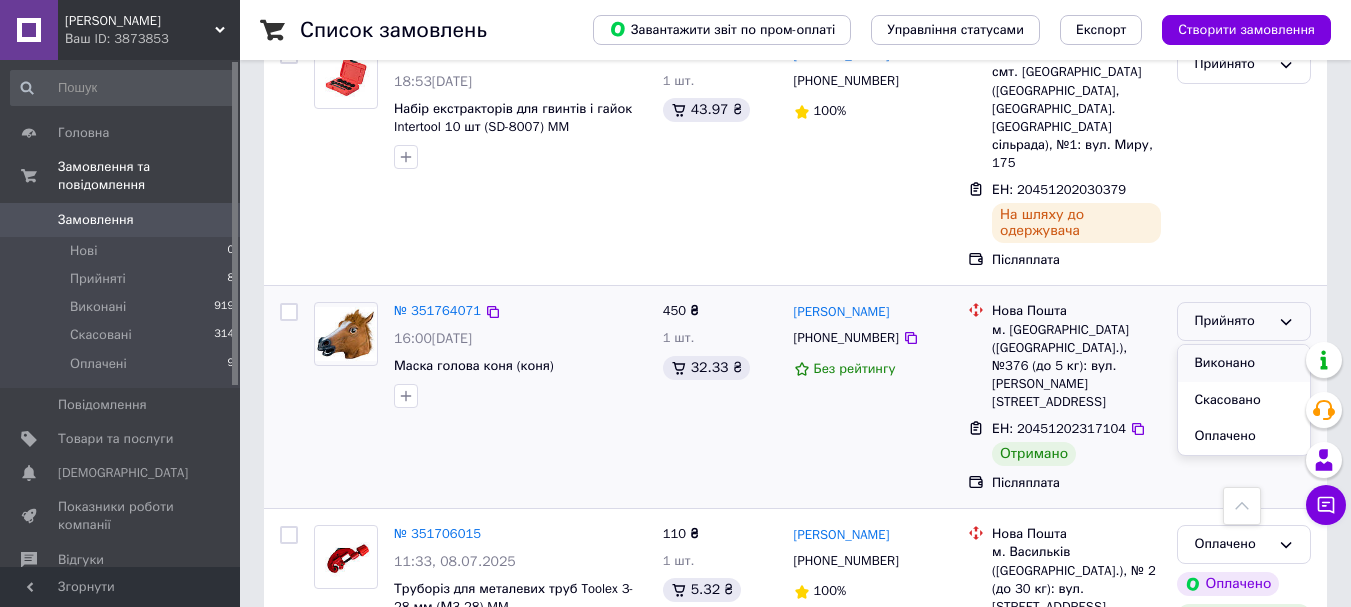 click on "Виконано" at bounding box center (1244, 363) 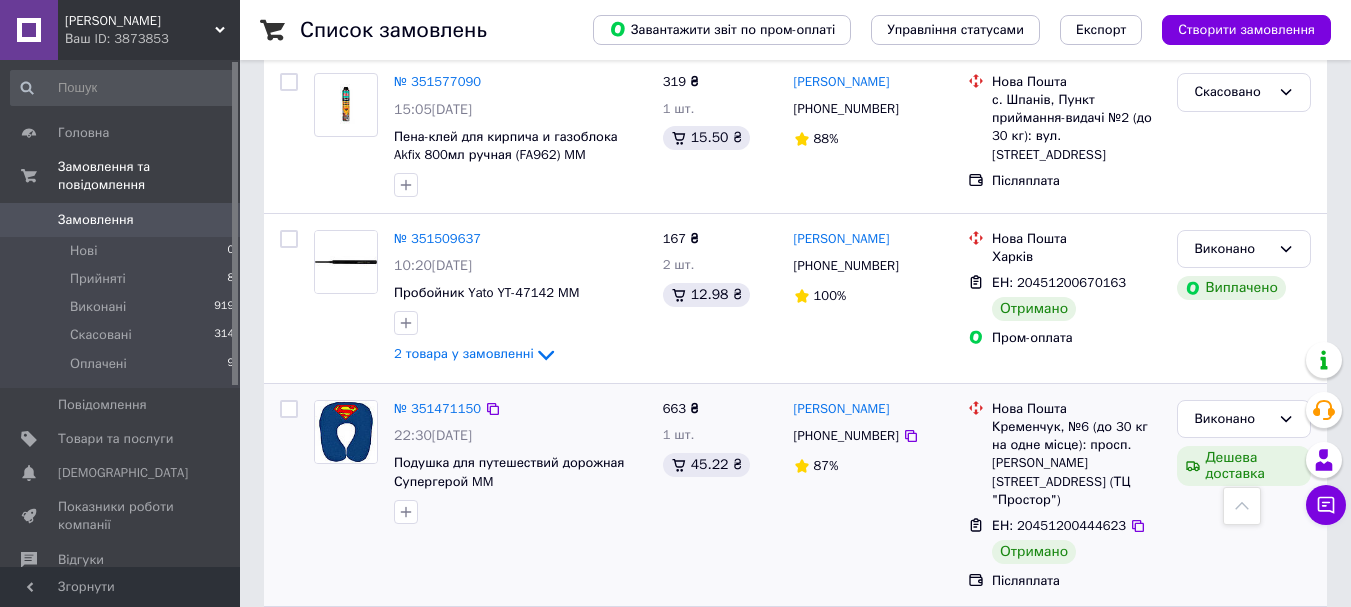 scroll, scrollTop: 3400, scrollLeft: 0, axis: vertical 